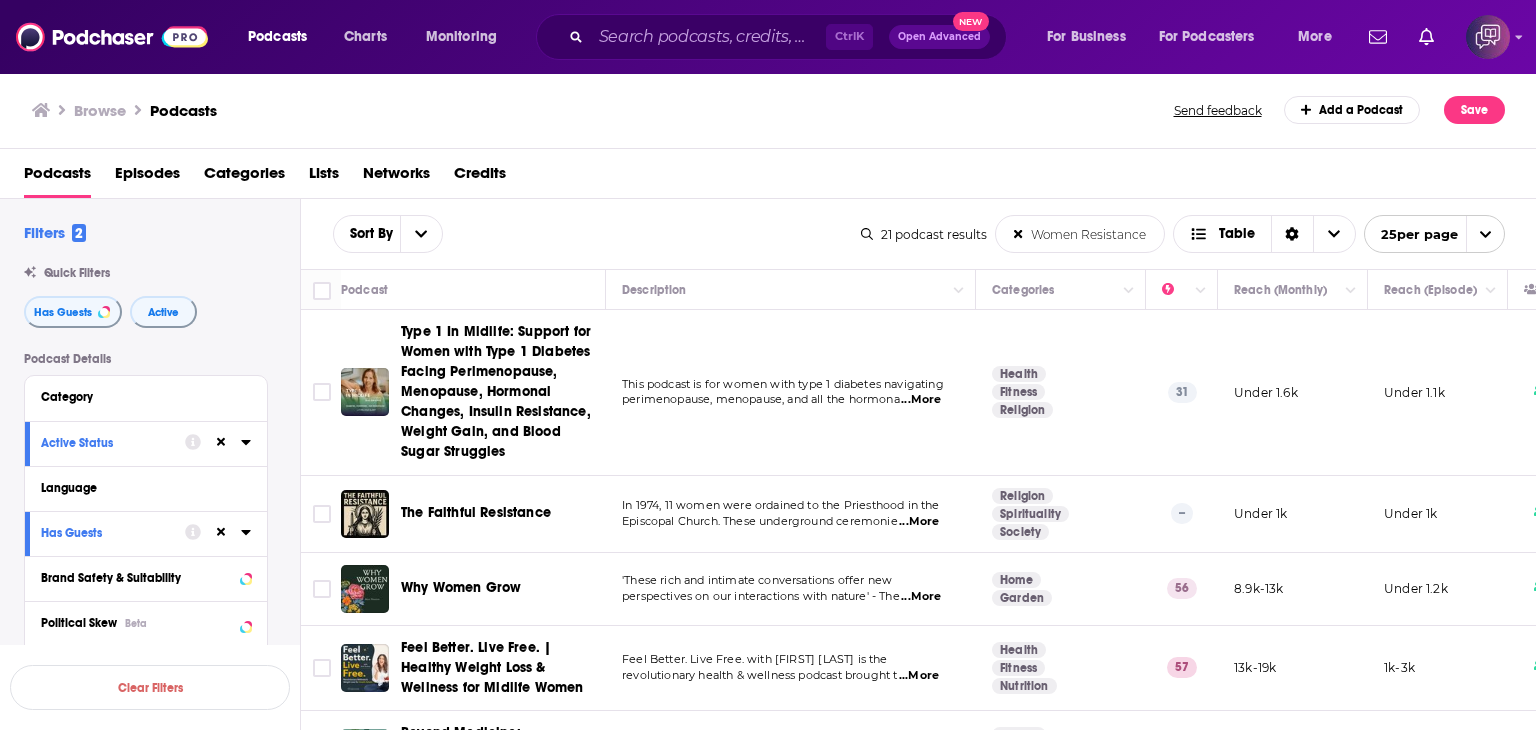 scroll, scrollTop: 0, scrollLeft: 0, axis: both 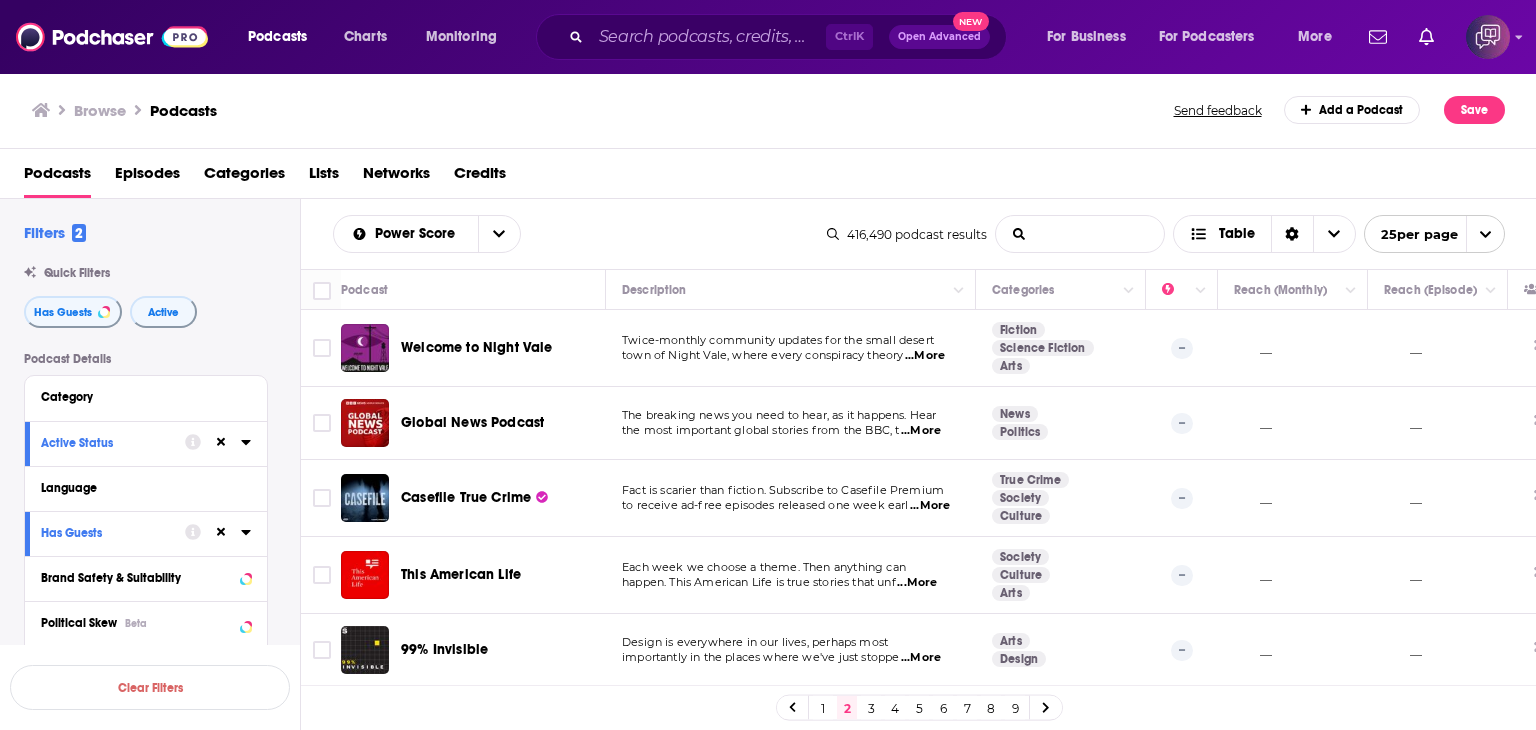 click on "List Search Input" at bounding box center (1080, 234) 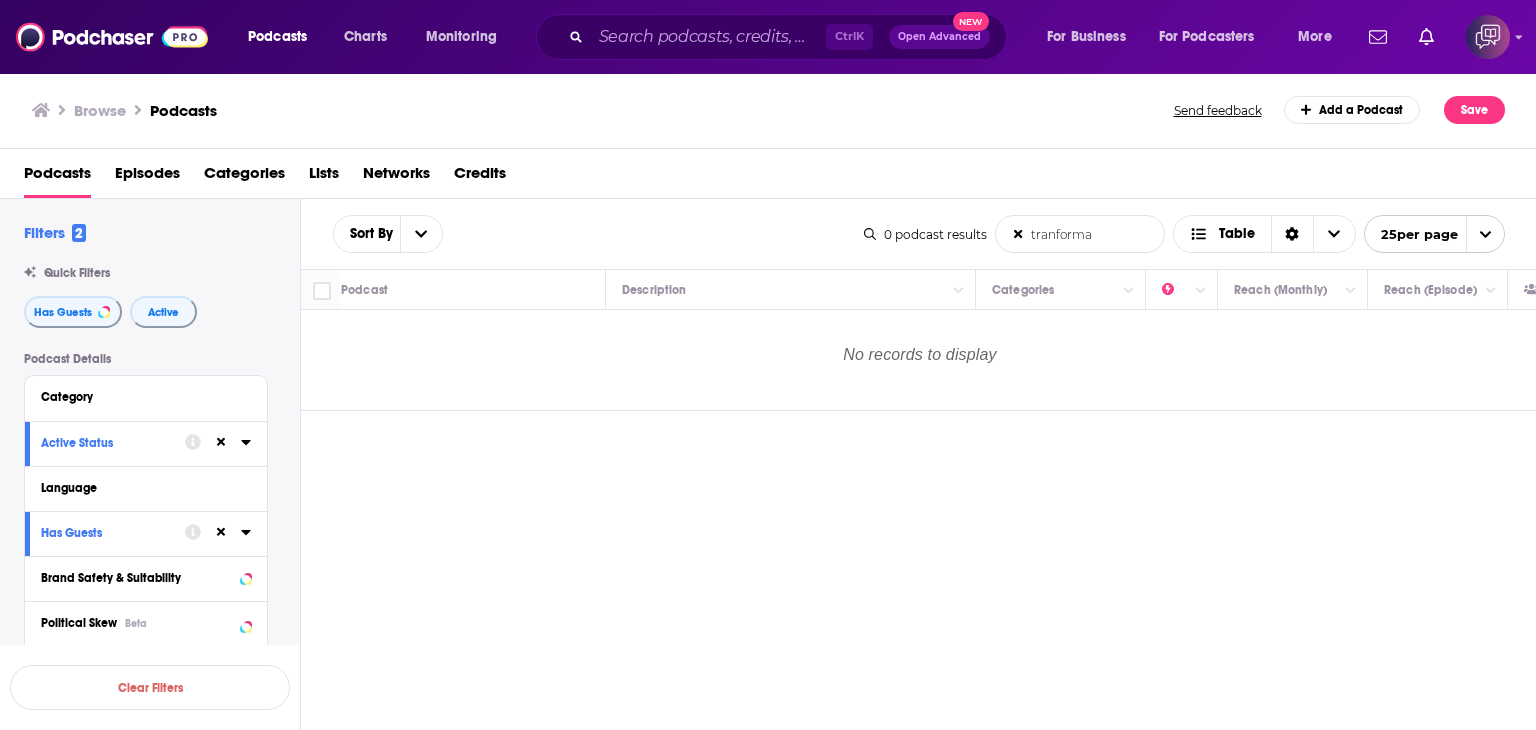 drag, startPoint x: 1054, startPoint y: 233, endPoint x: 968, endPoint y: 233, distance: 86 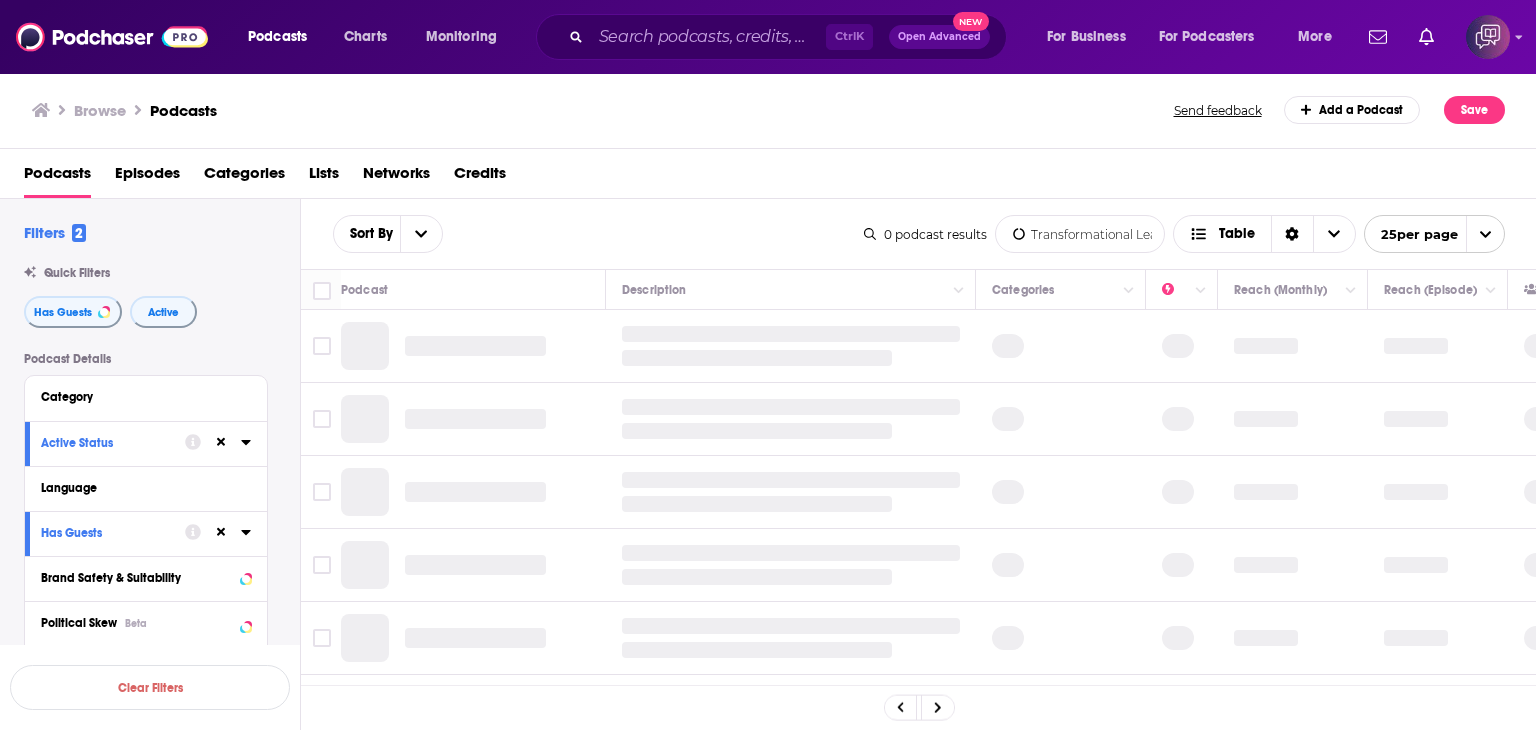 scroll, scrollTop: 0, scrollLeft: 88, axis: horizontal 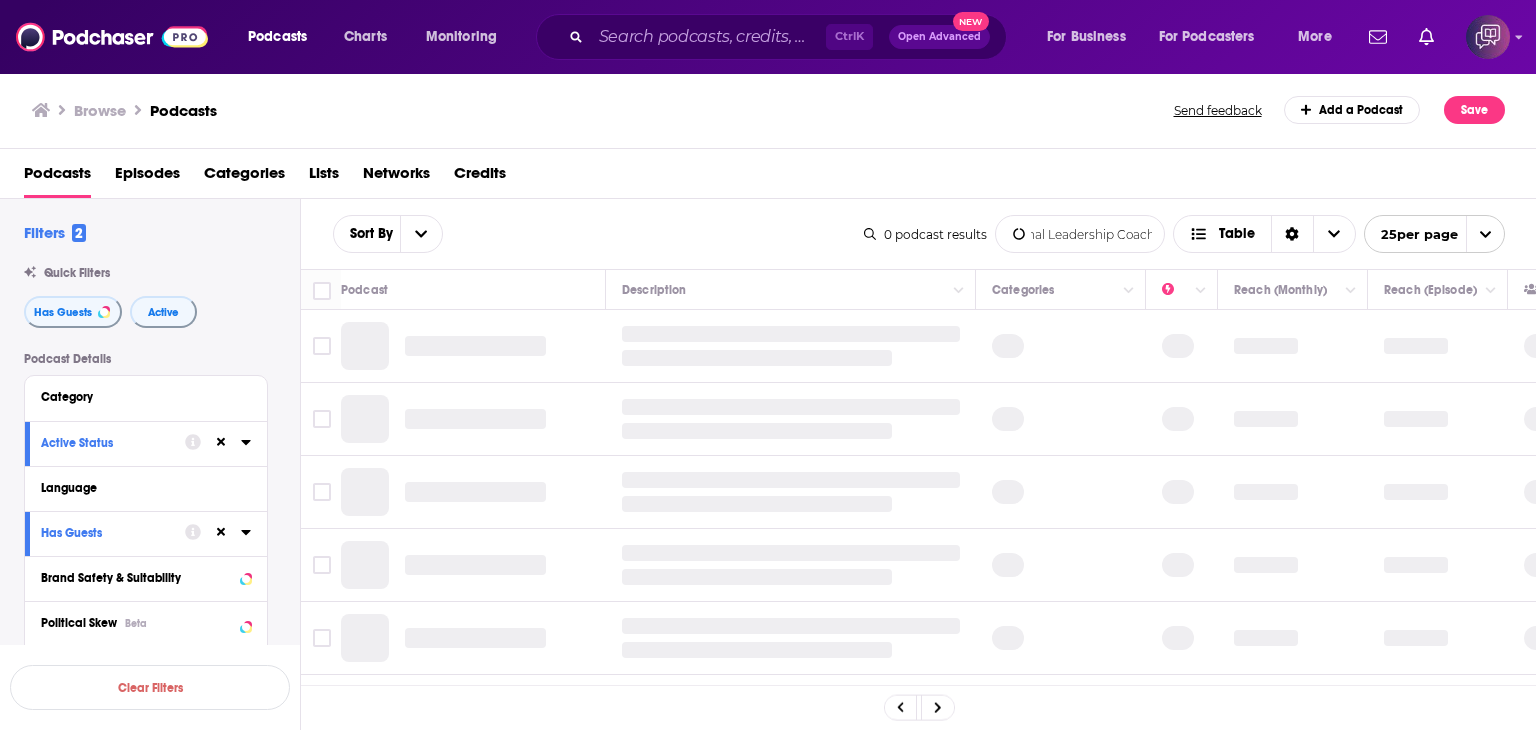 type on "Transformational Leadership Coach" 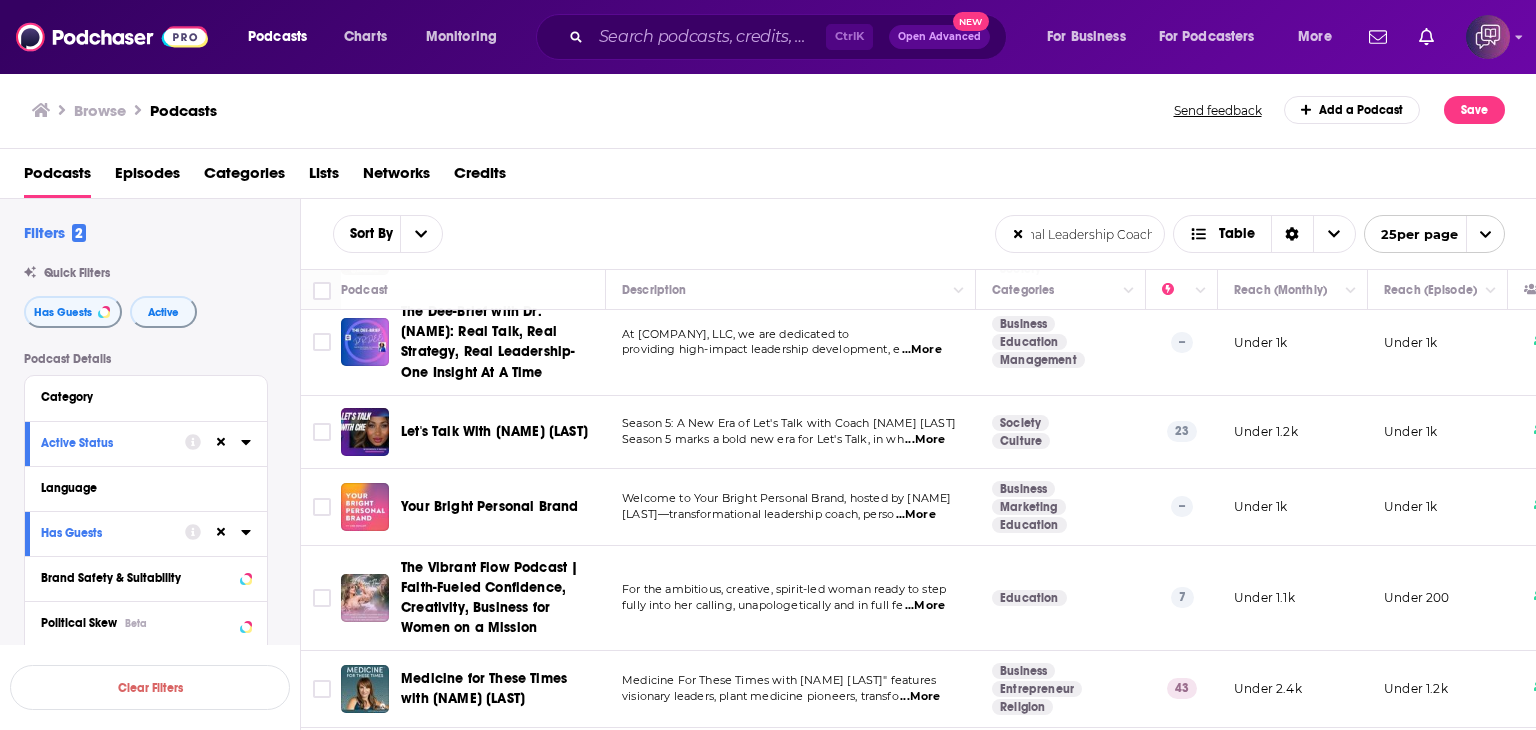 scroll, scrollTop: 317, scrollLeft: 0, axis: vertical 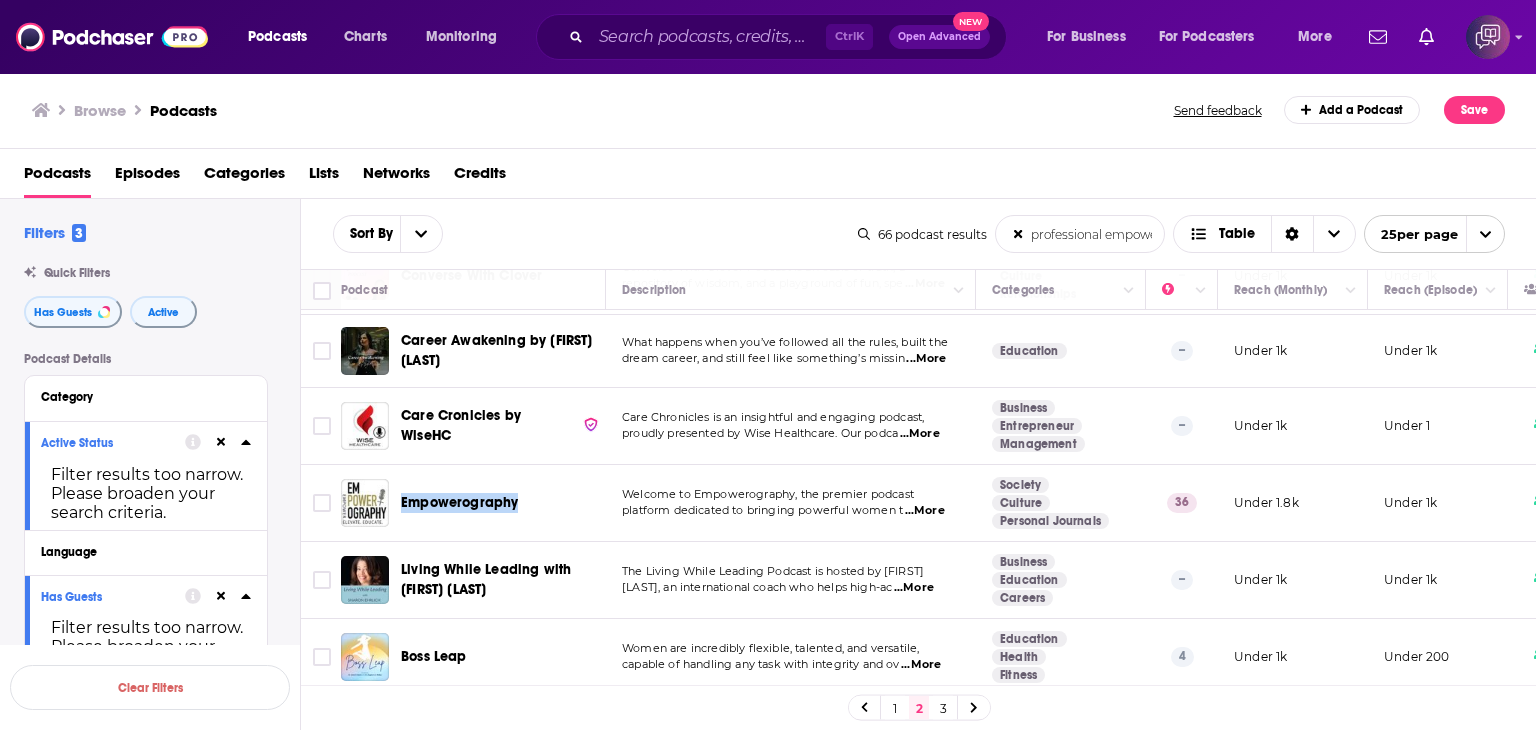 drag, startPoint x: 398, startPoint y: 464, endPoint x: 528, endPoint y: 465, distance: 130.00385 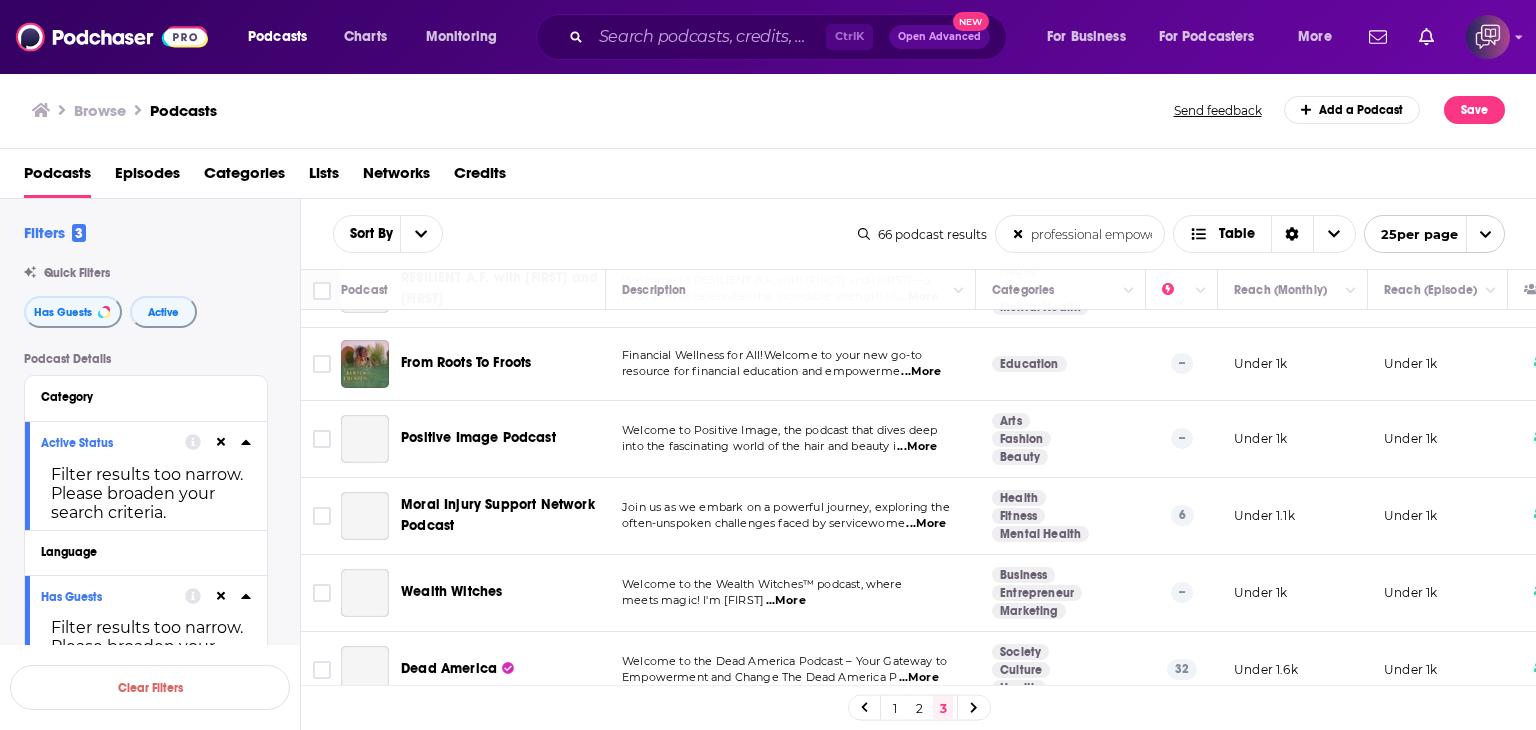 scroll, scrollTop: 1094, scrollLeft: 0, axis: vertical 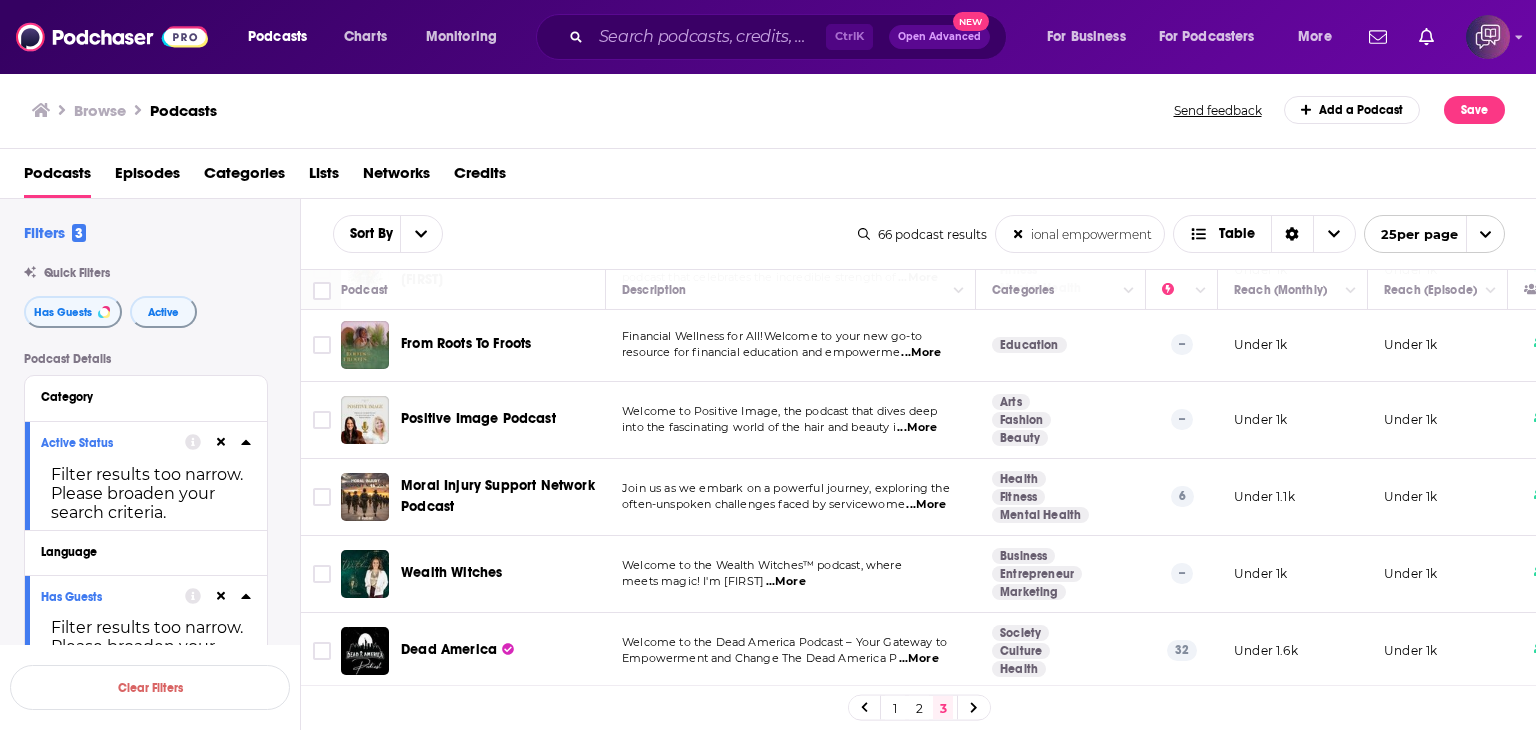 drag, startPoint x: 1032, startPoint y: 232, endPoint x: 1169, endPoint y: 243, distance: 137.4409 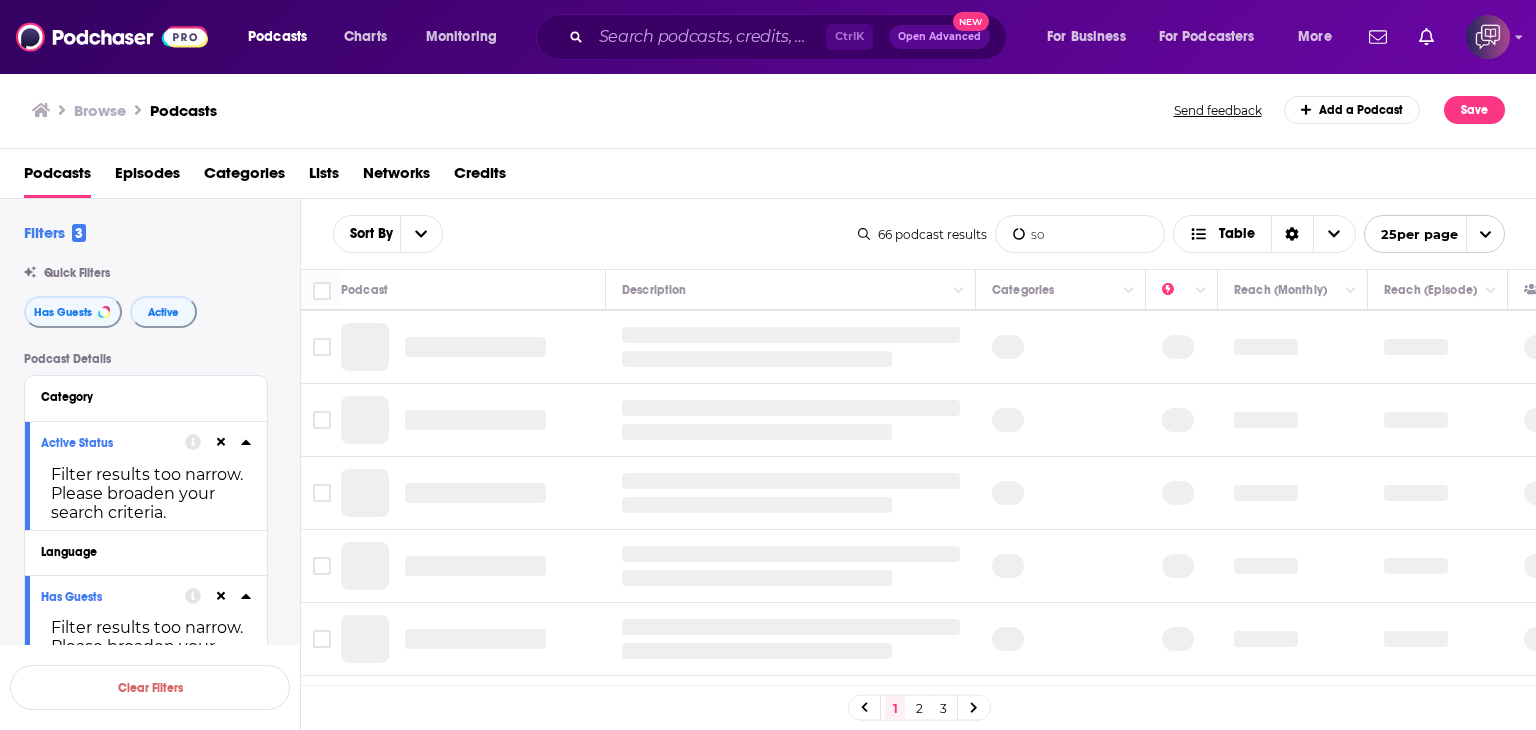 scroll, scrollTop: 0, scrollLeft: 0, axis: both 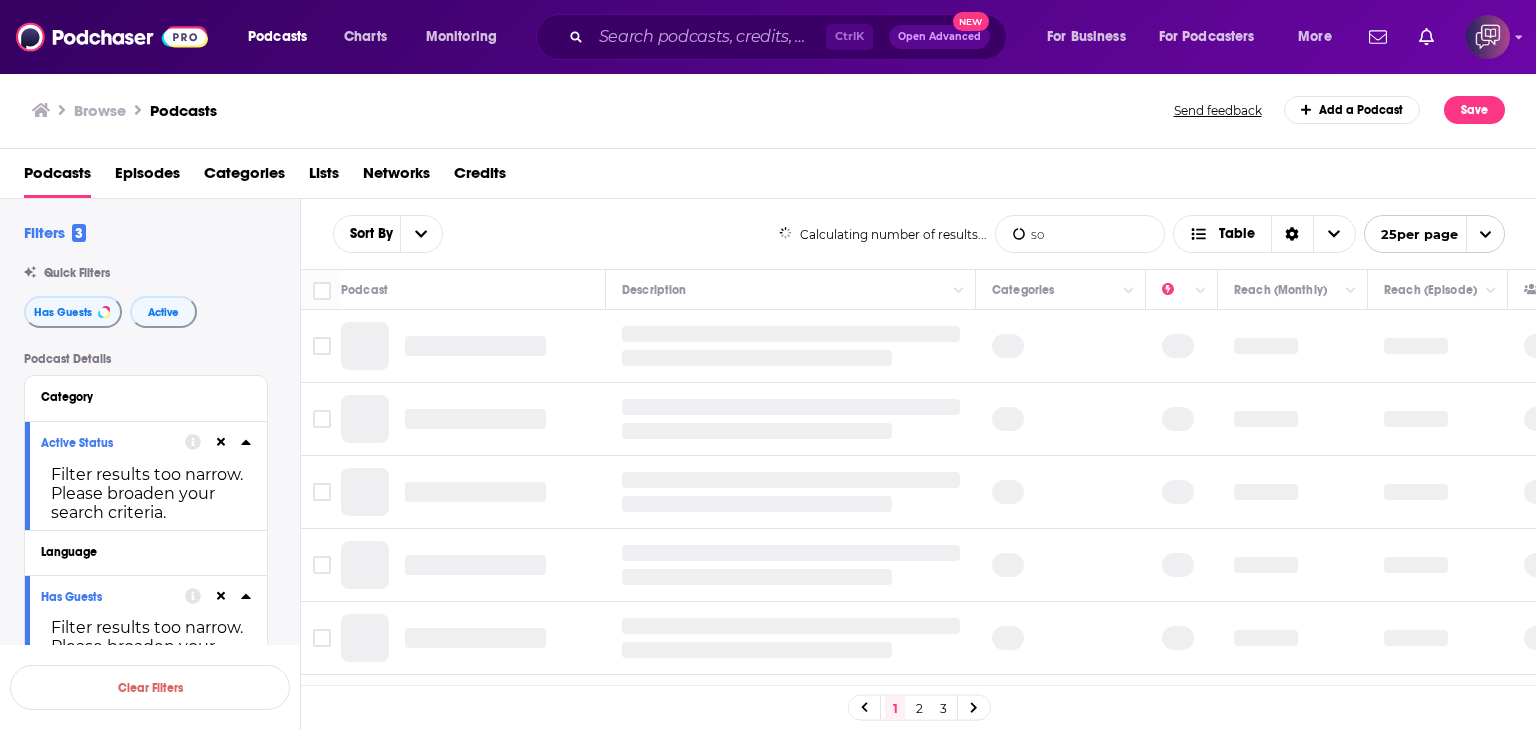 type on "so" 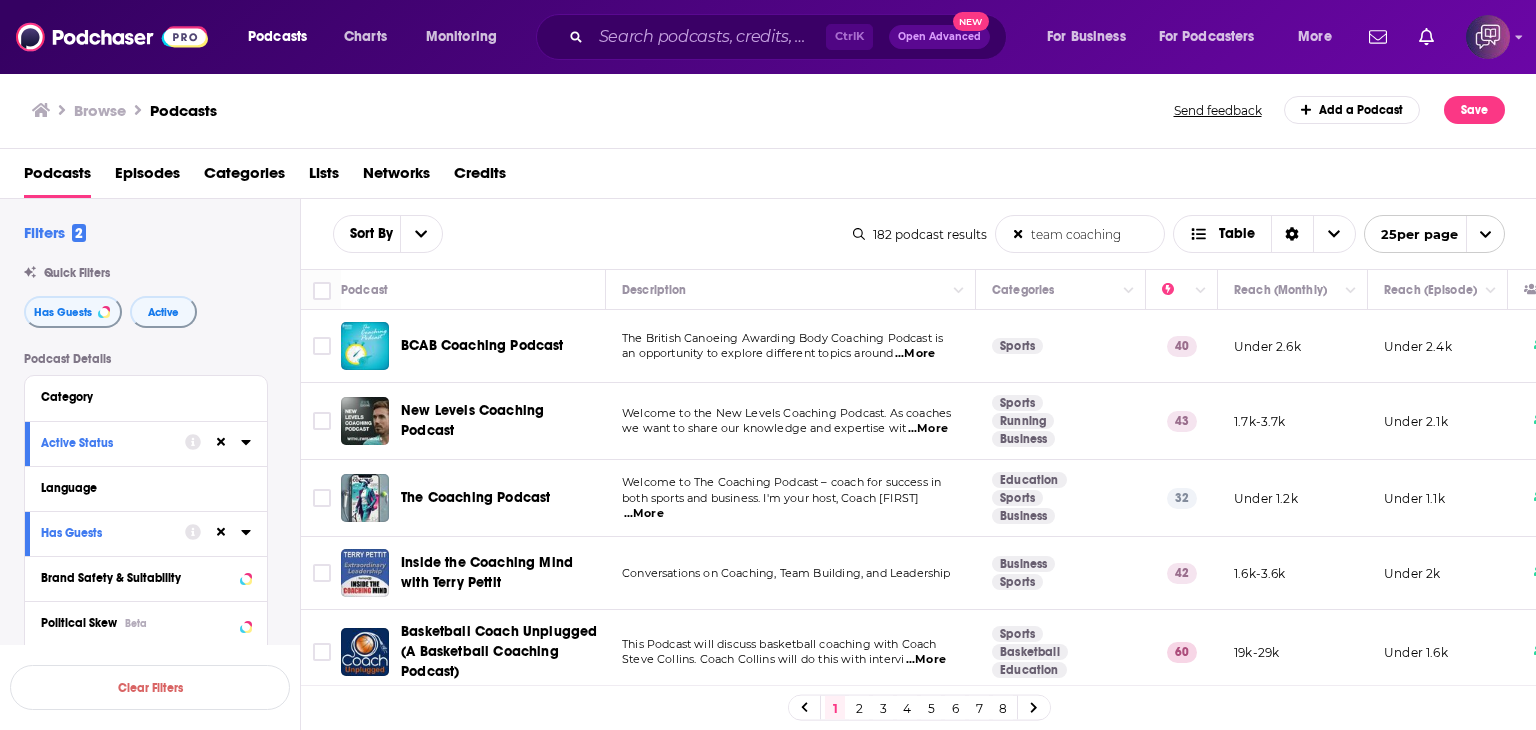 scroll, scrollTop: 0, scrollLeft: 0, axis: both 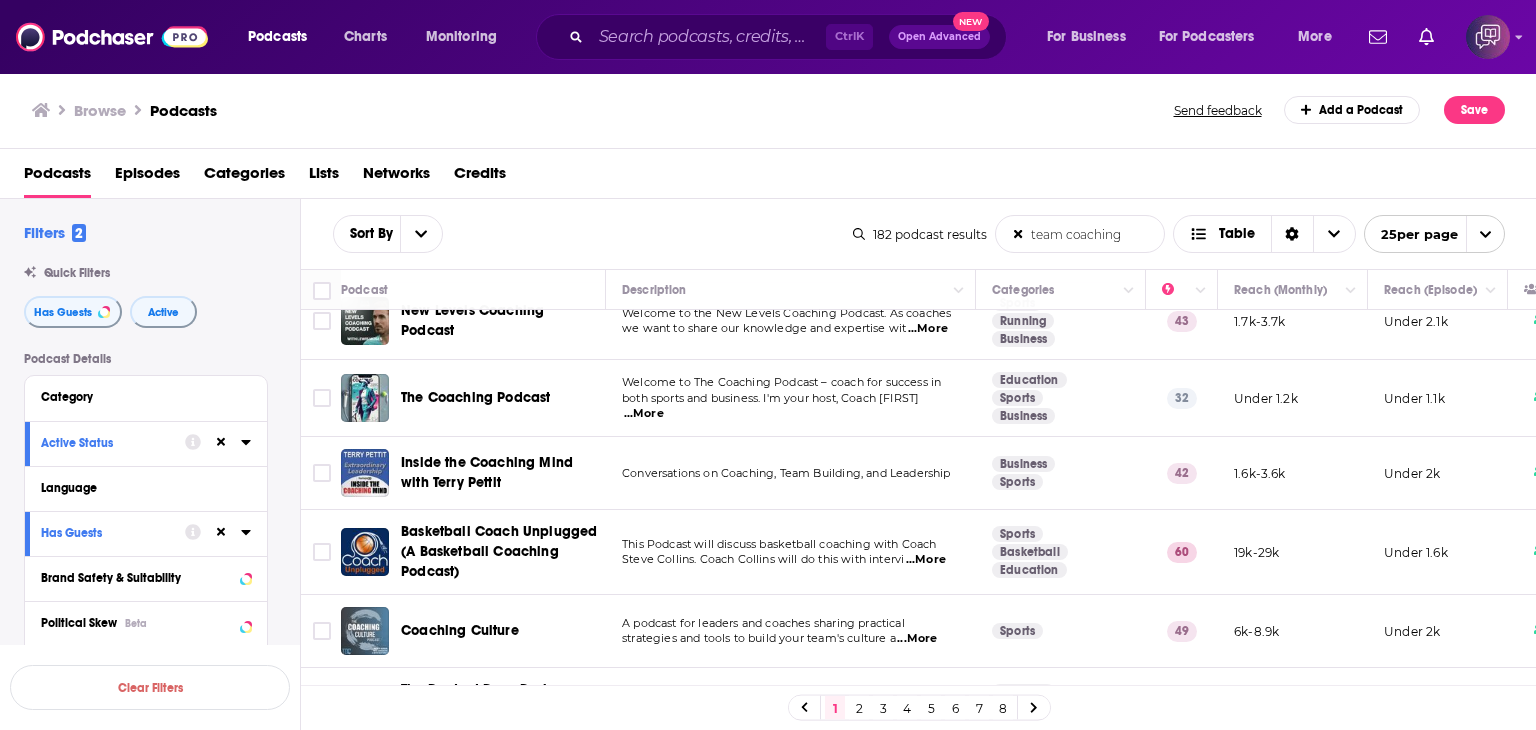 click on "3" at bounding box center [883, 708] 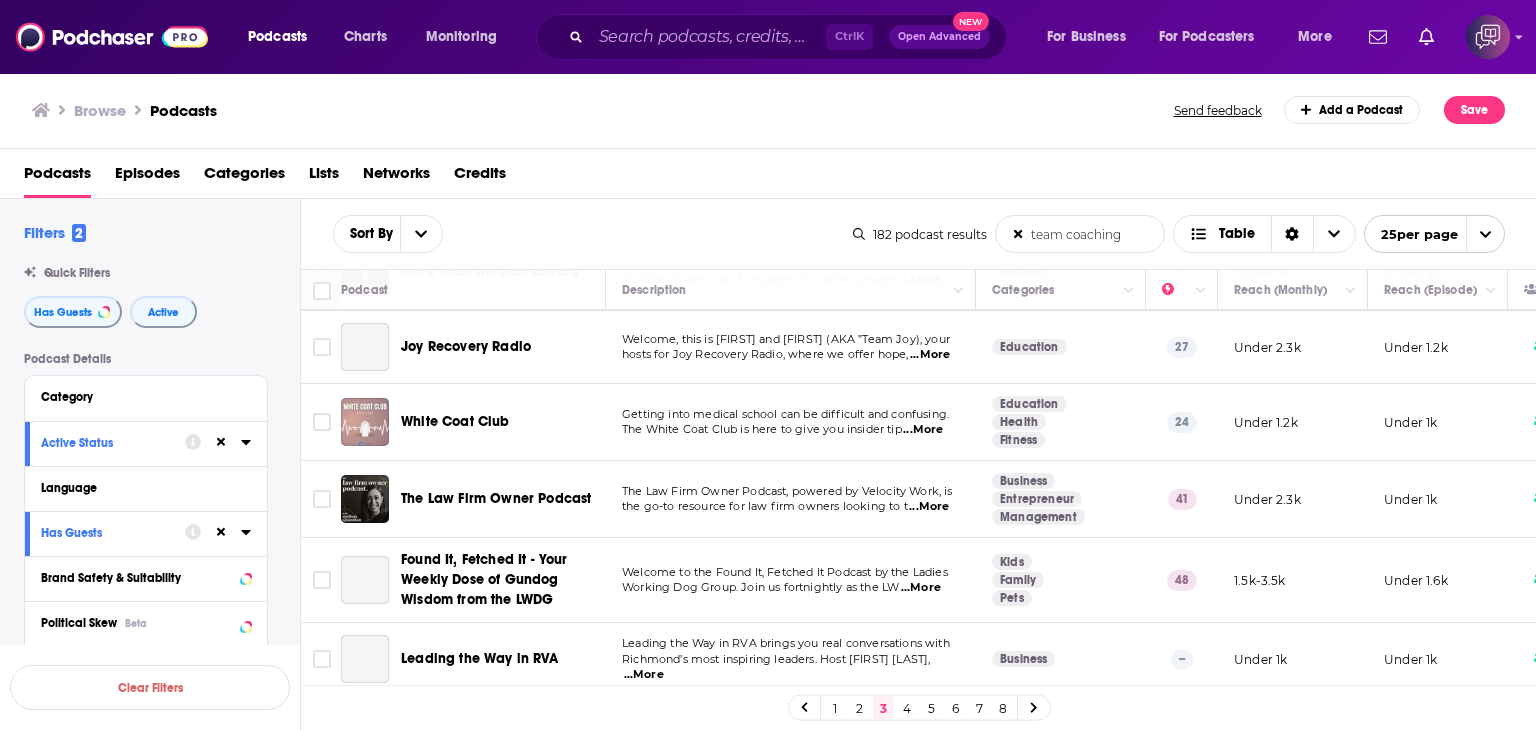 scroll, scrollTop: 1100, scrollLeft: 0, axis: vertical 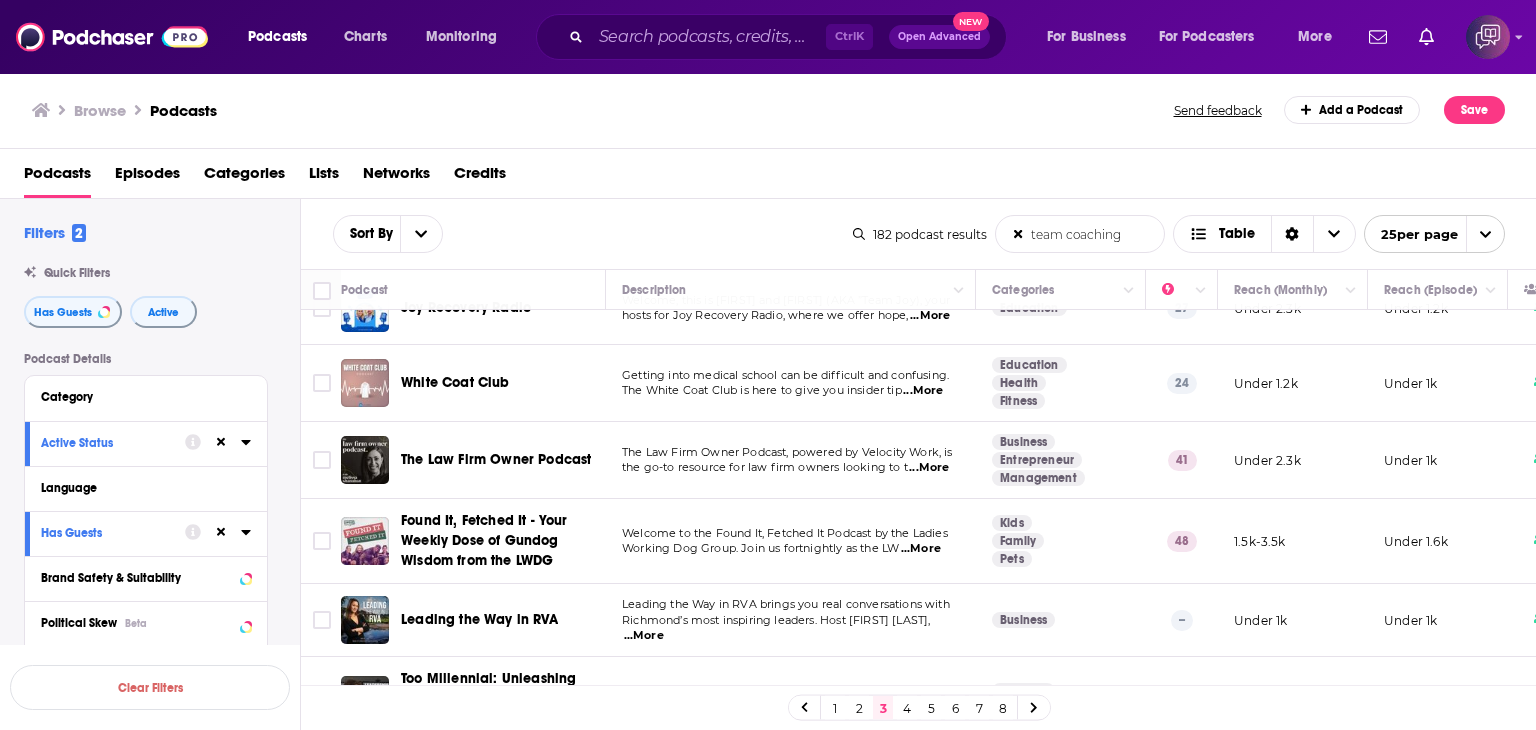 click on "4" at bounding box center (907, 708) 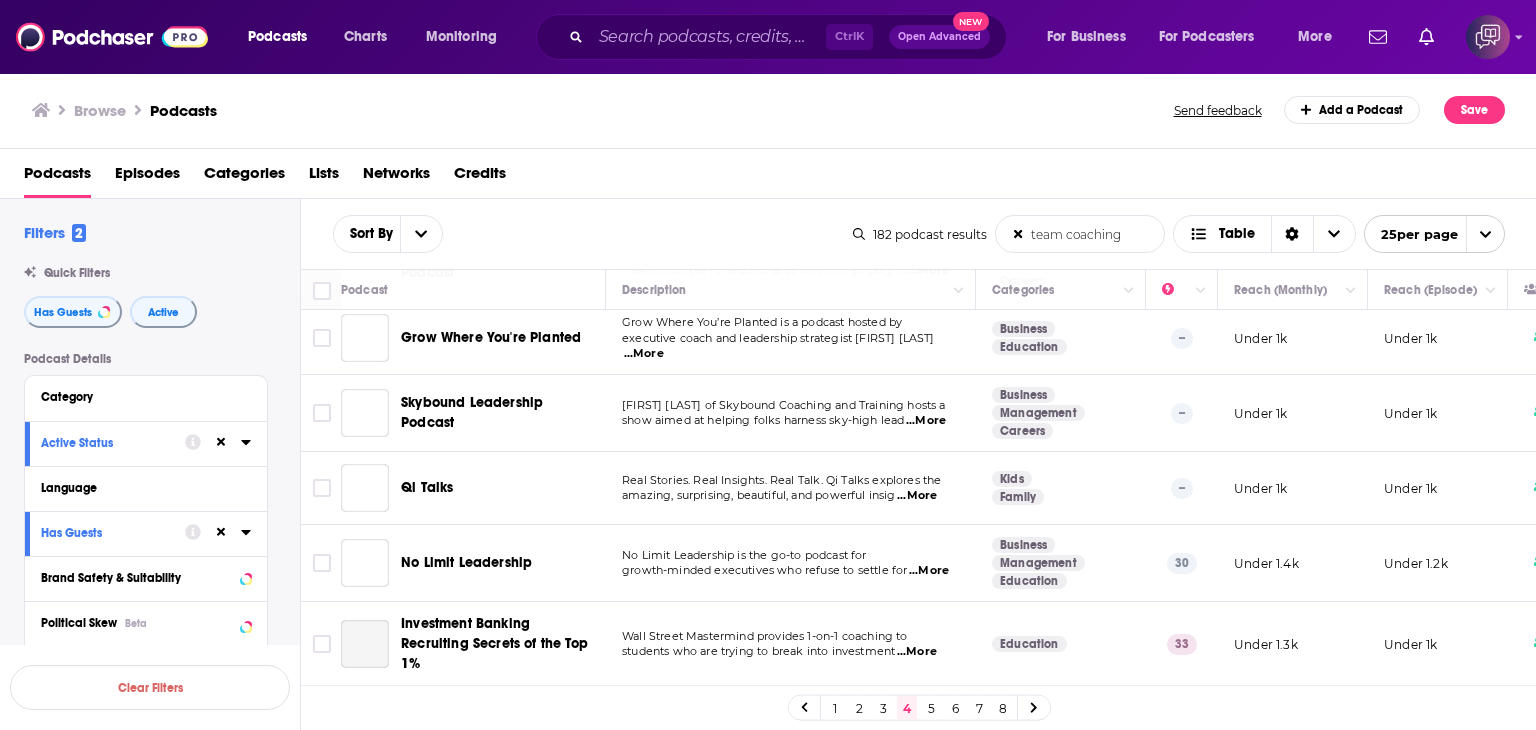 scroll, scrollTop: 300, scrollLeft: 0, axis: vertical 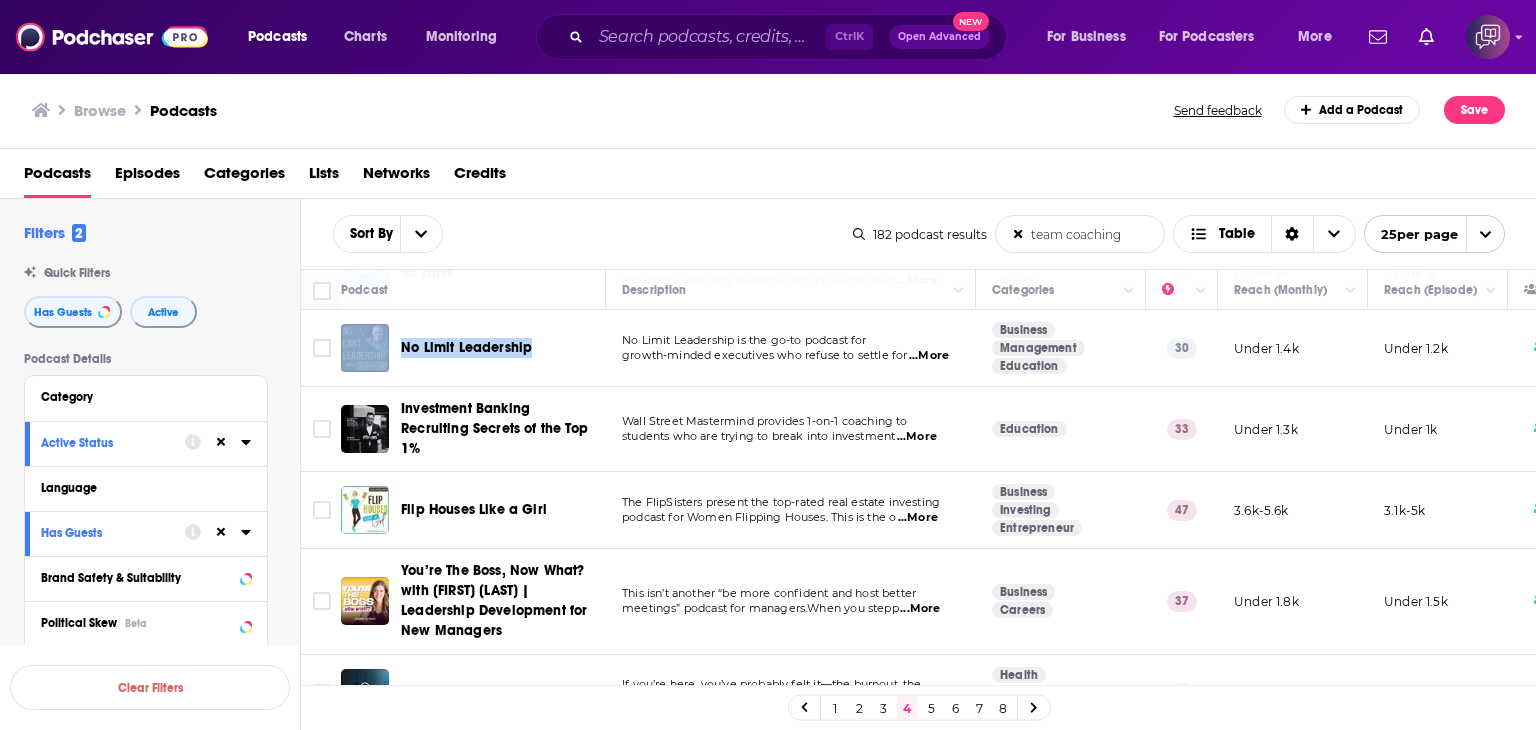 drag, startPoint x: 388, startPoint y: 326, endPoint x: 536, endPoint y: 330, distance: 148.05405 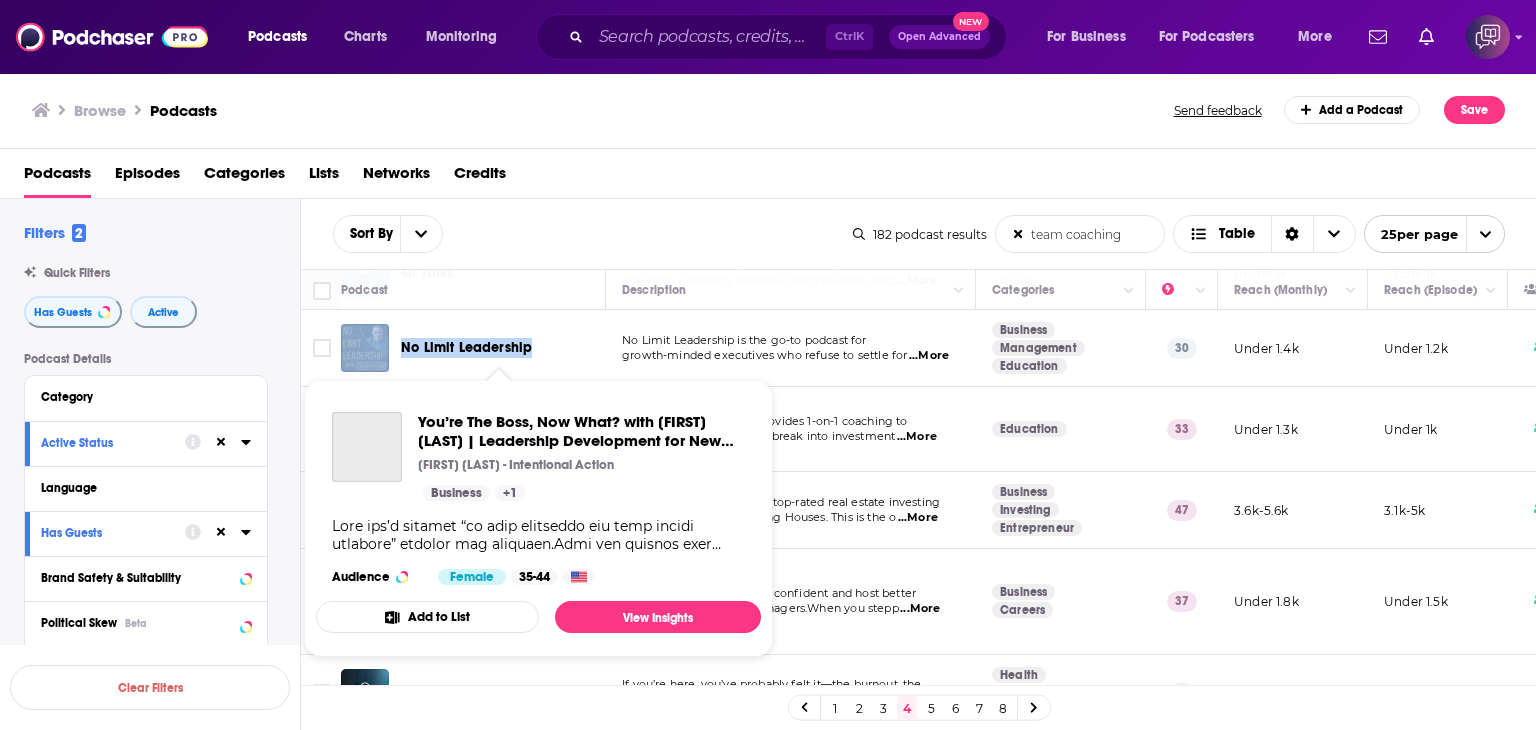 scroll, scrollTop: 400, scrollLeft: 0, axis: vertical 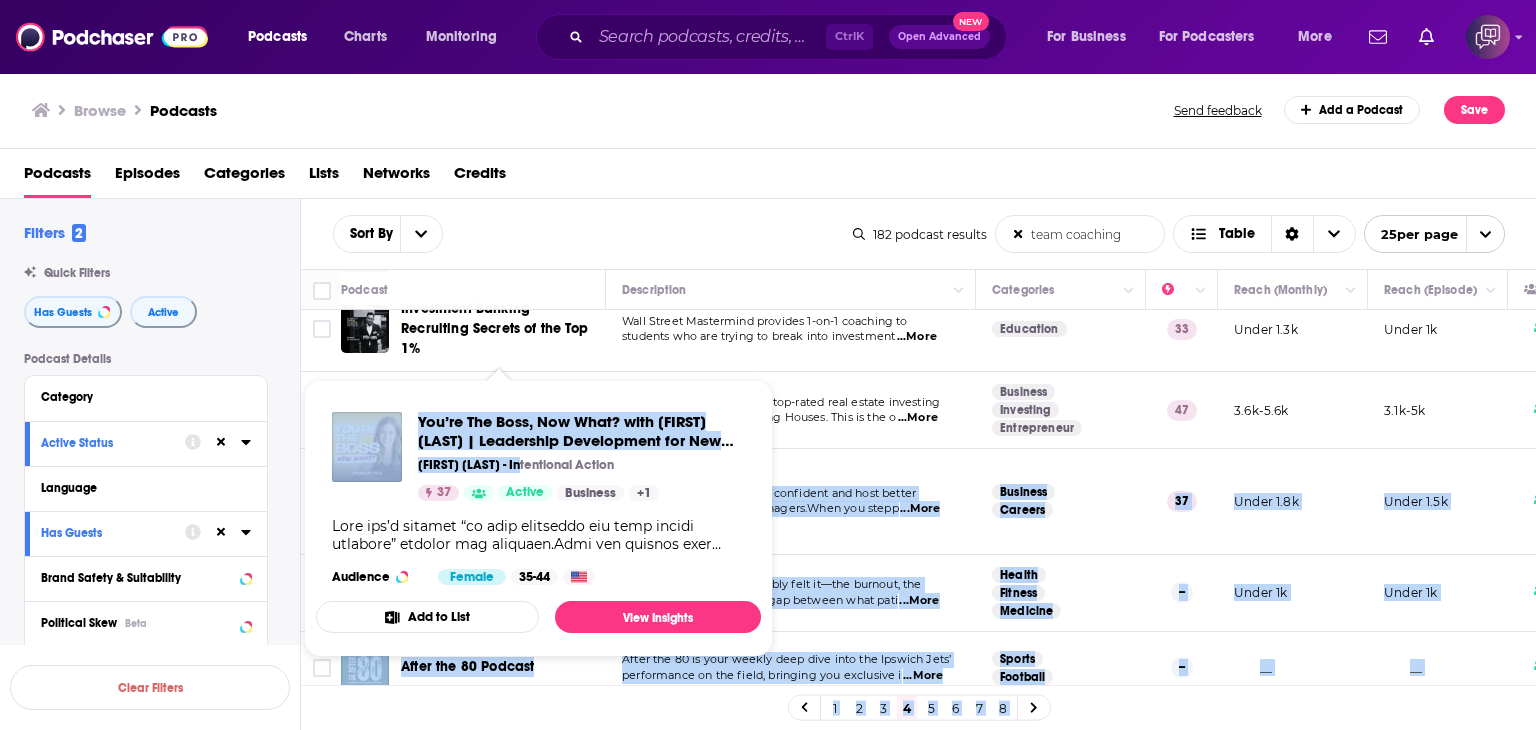 drag, startPoint x: 392, startPoint y: 456, endPoint x: 523, endPoint y: 476, distance: 132.51793 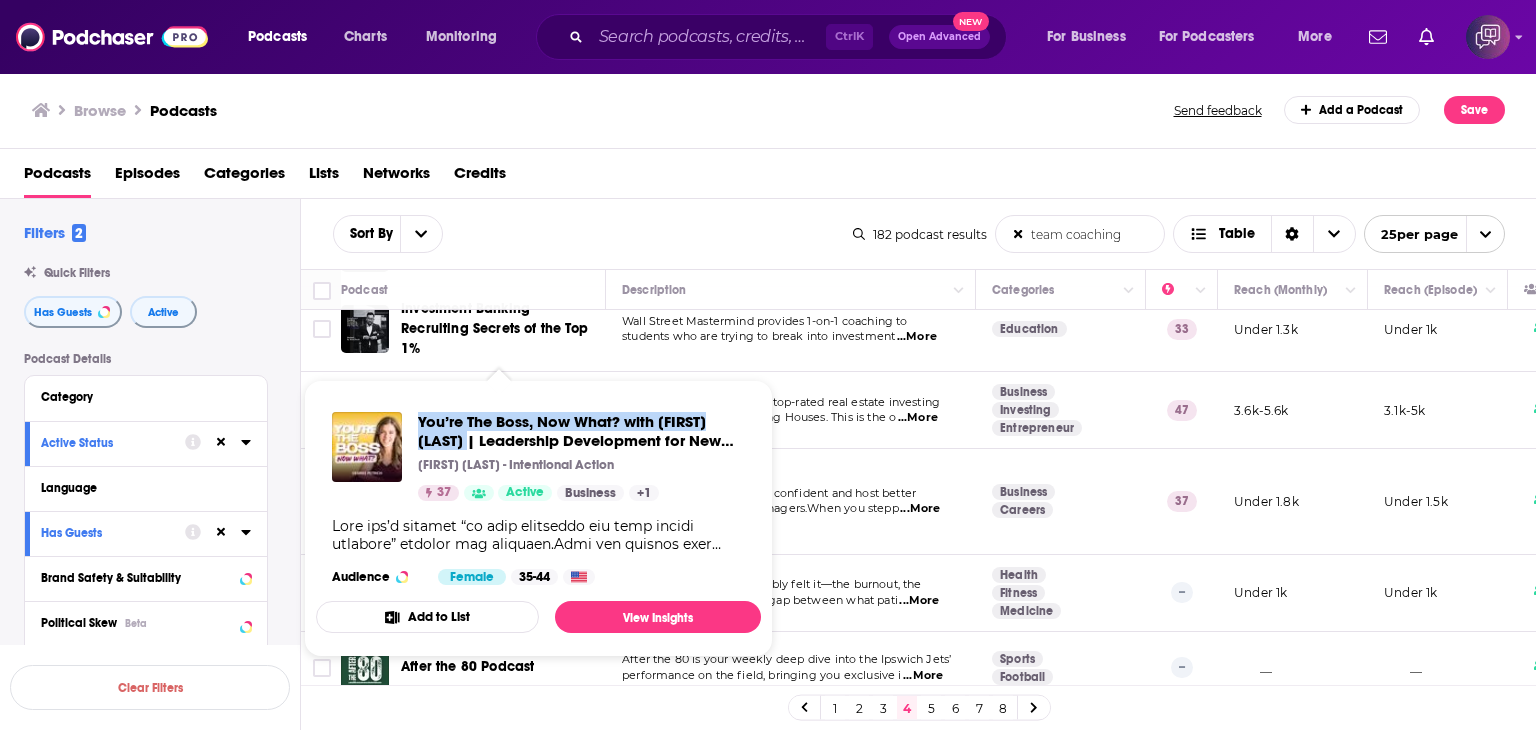 drag, startPoint x: 435, startPoint y: 408, endPoint x: 470, endPoint y: 441, distance: 48.104053 